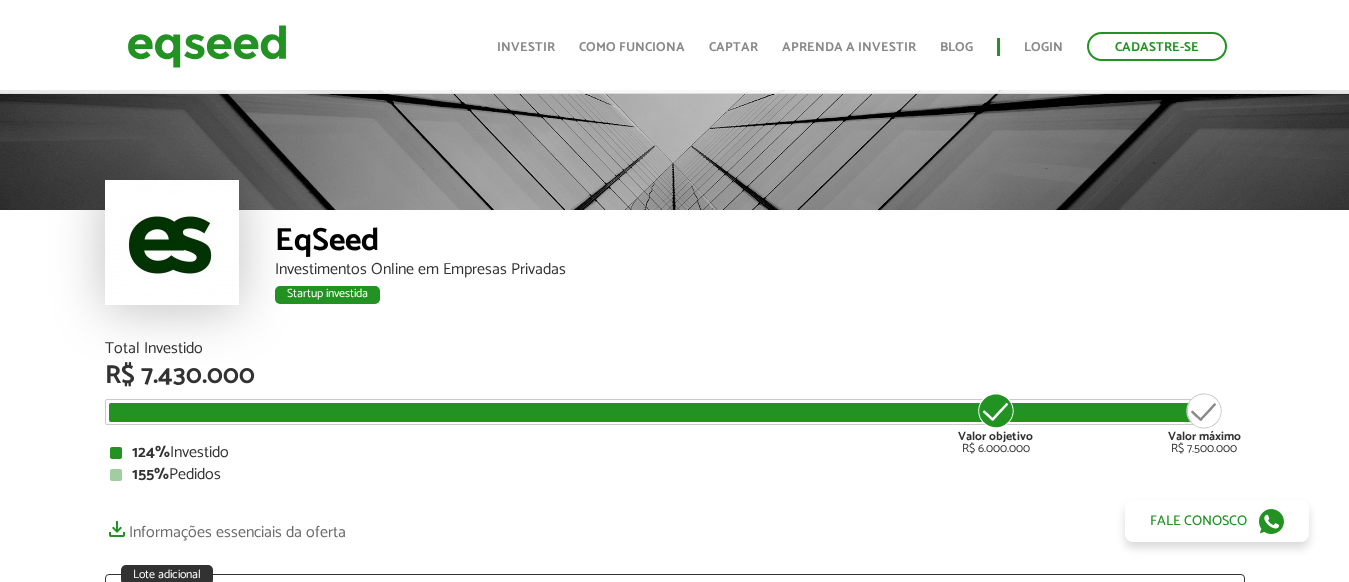 scroll, scrollTop: 300, scrollLeft: 0, axis: vertical 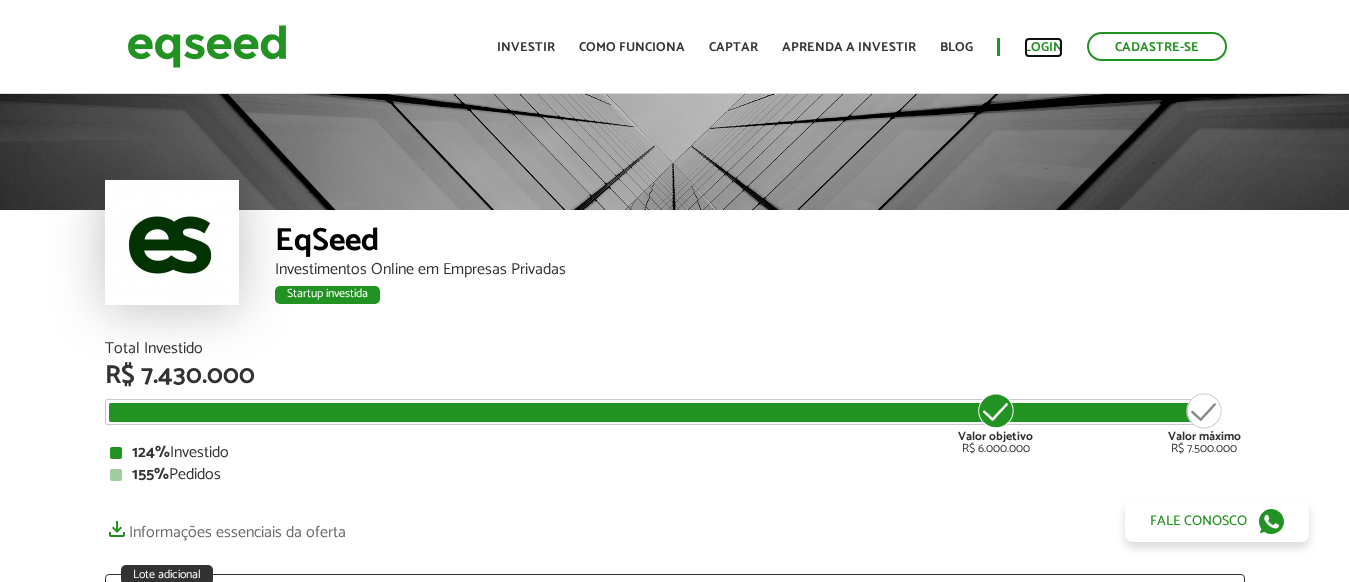 click on "Login" at bounding box center (1043, 47) 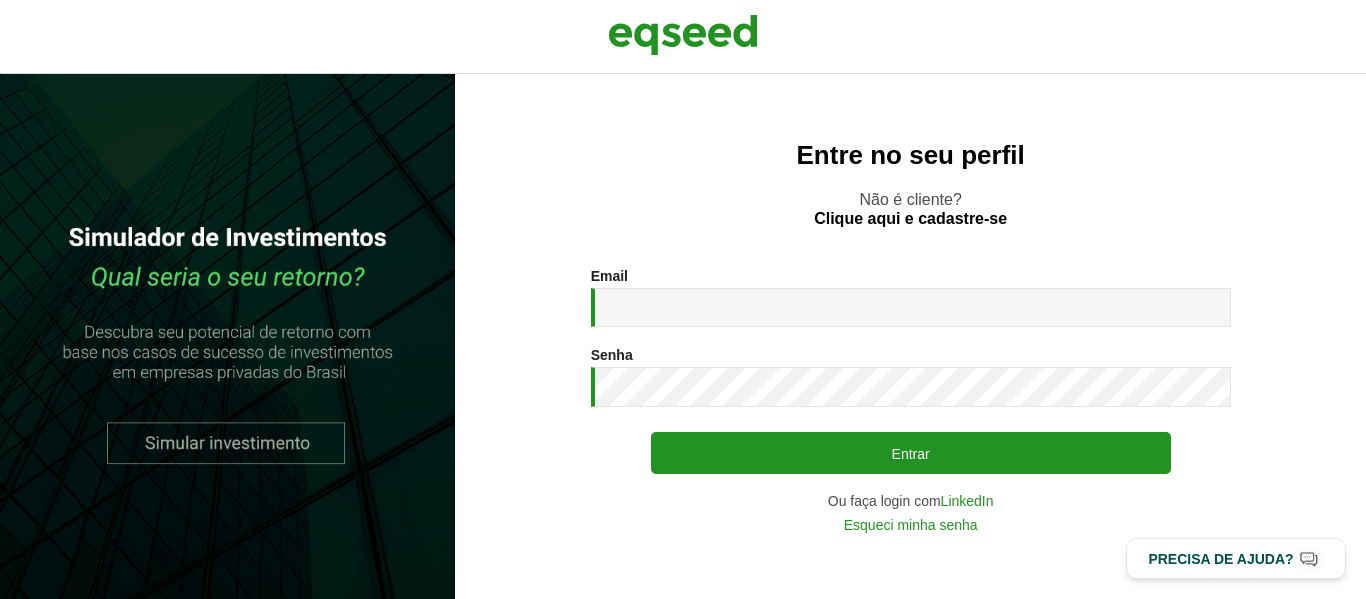 scroll, scrollTop: 0, scrollLeft: 0, axis: both 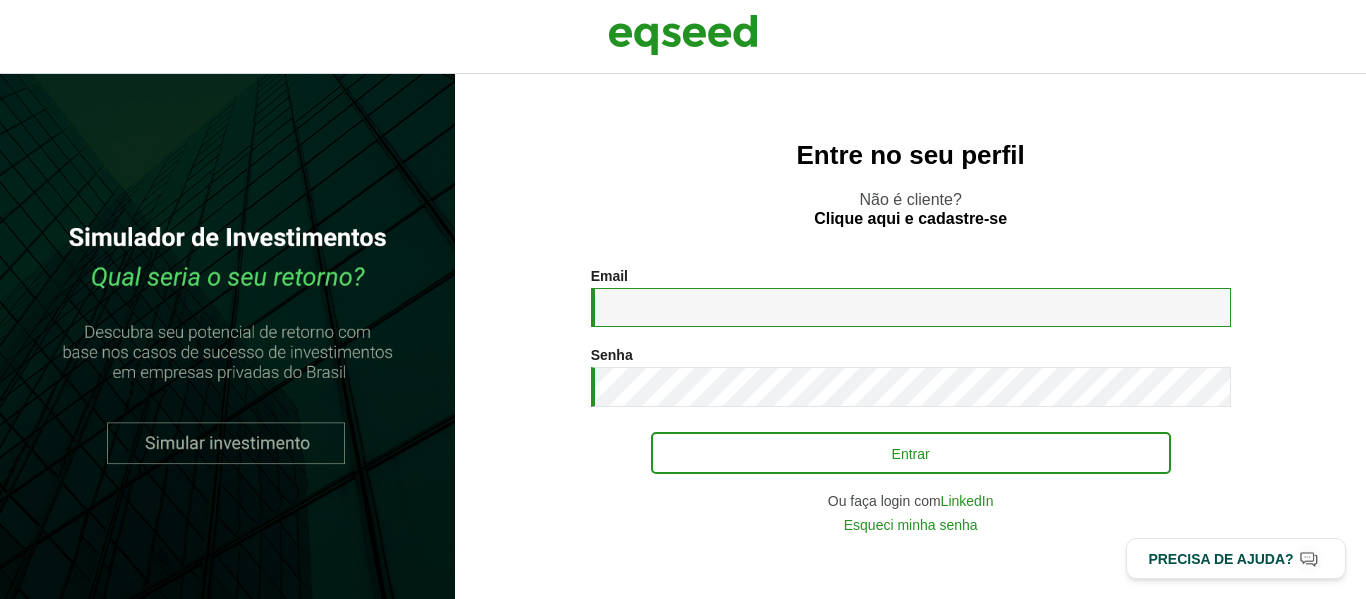 type on "**********" 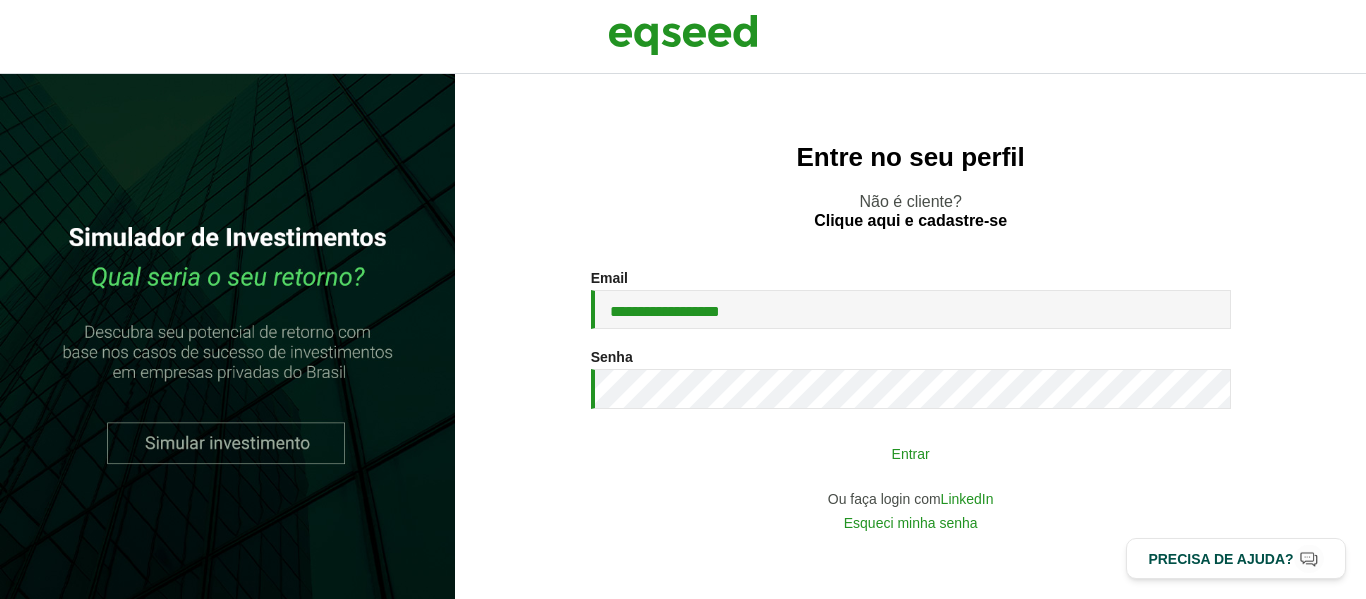 click on "Entrar" at bounding box center (911, 453) 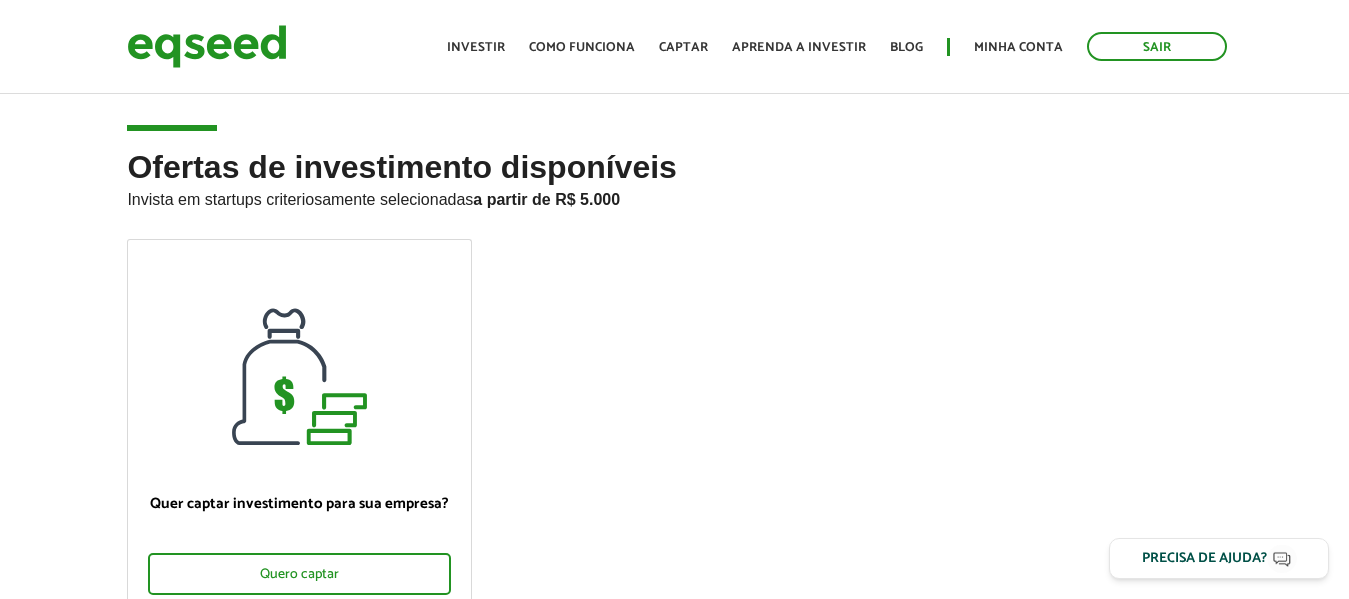 scroll, scrollTop: 0, scrollLeft: 0, axis: both 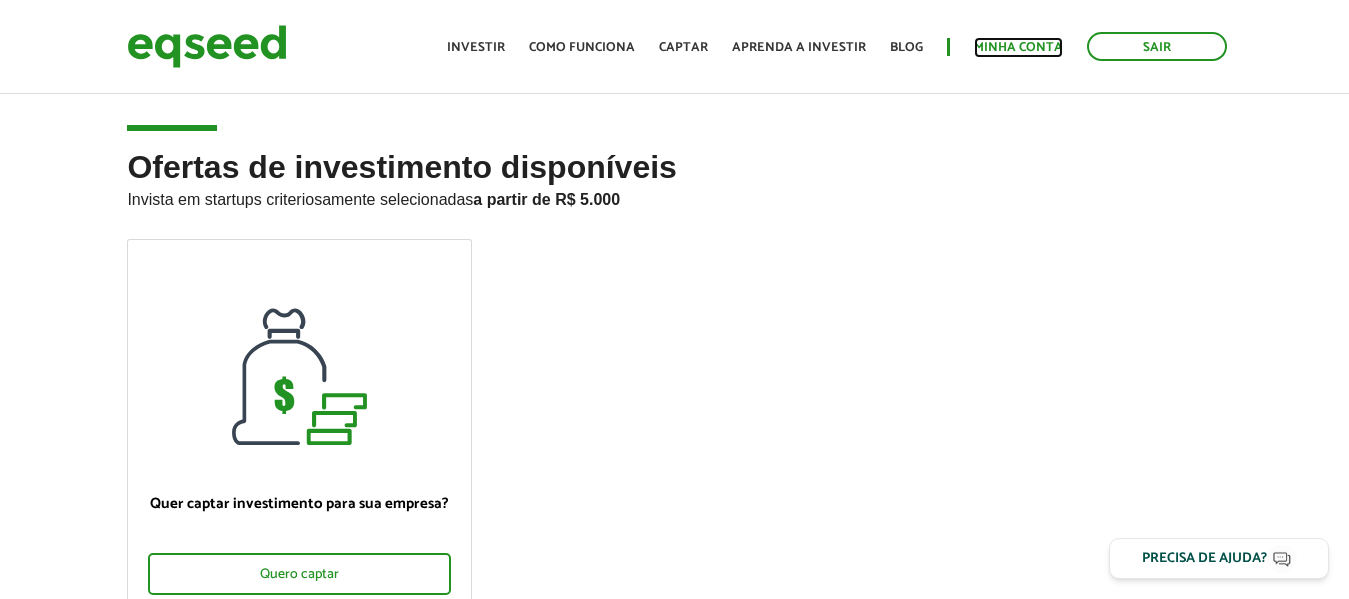 click on "Minha conta" at bounding box center [1018, 47] 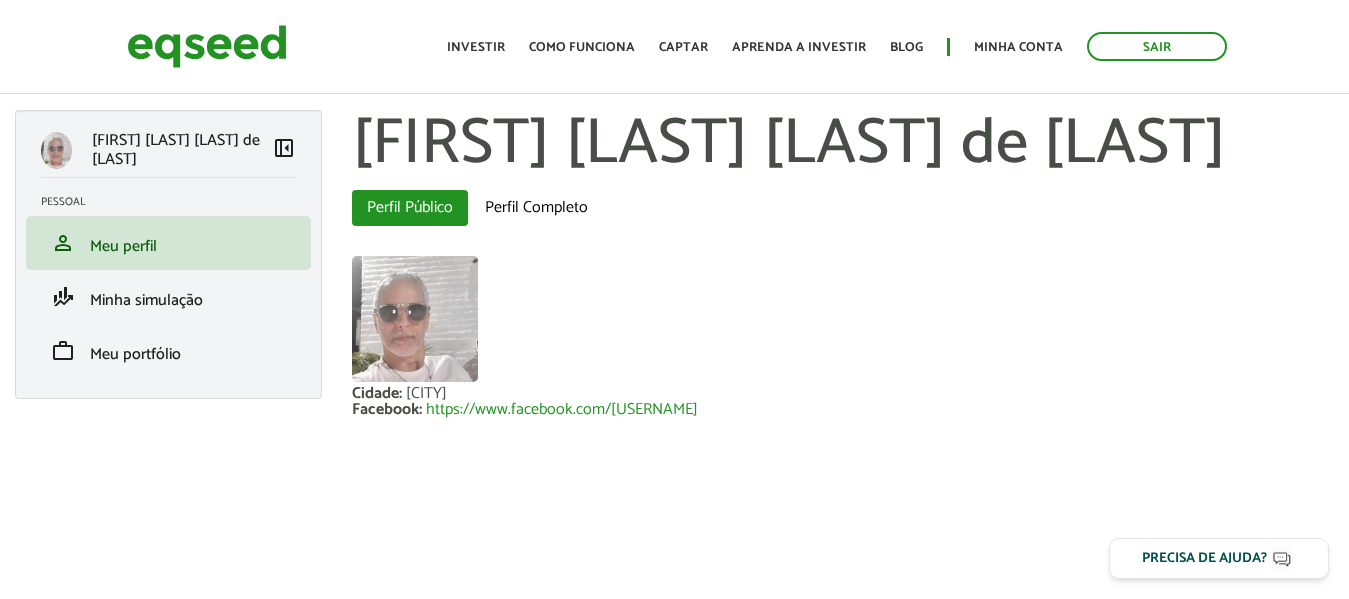 scroll, scrollTop: 0, scrollLeft: 0, axis: both 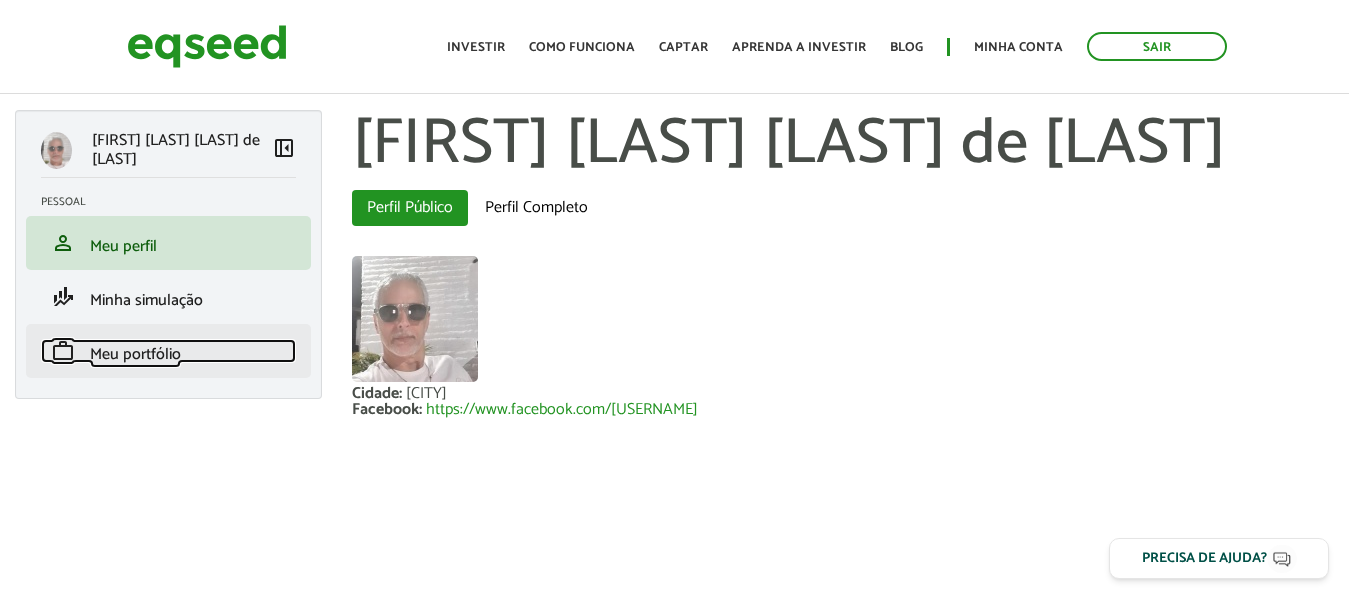 click on "Meu portfólio" at bounding box center (135, 354) 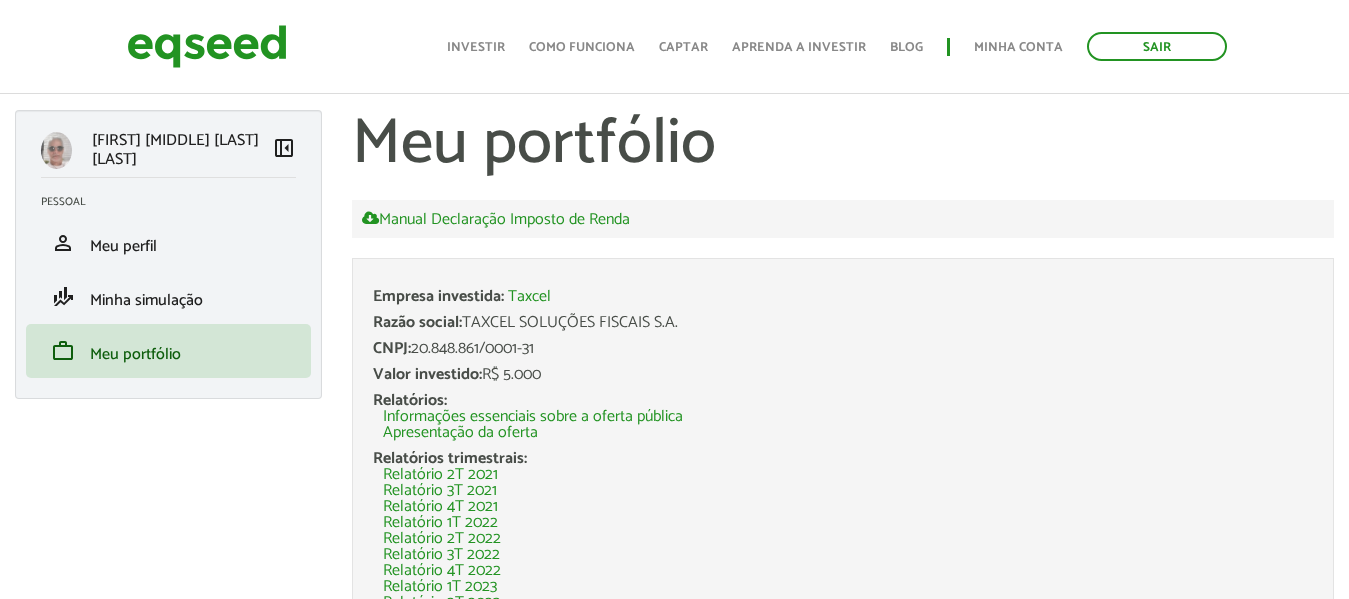 scroll, scrollTop: 293, scrollLeft: 0, axis: vertical 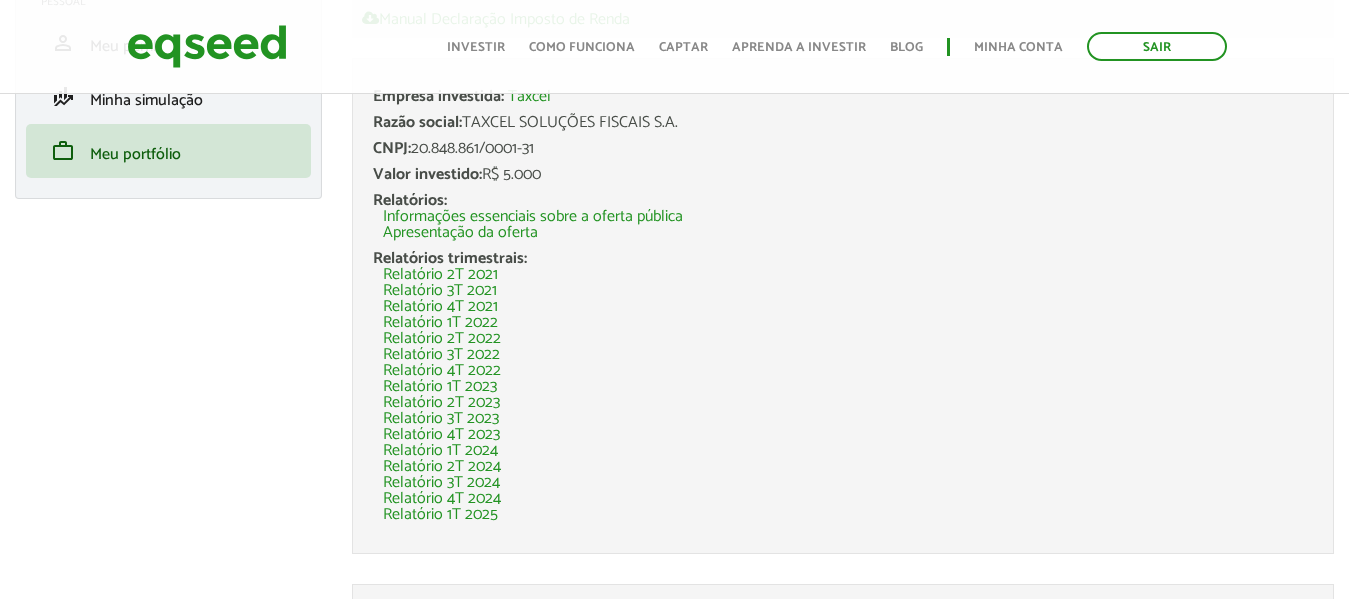 drag, startPoint x: 557, startPoint y: 172, endPoint x: 872, endPoint y: 305, distance: 341.92688 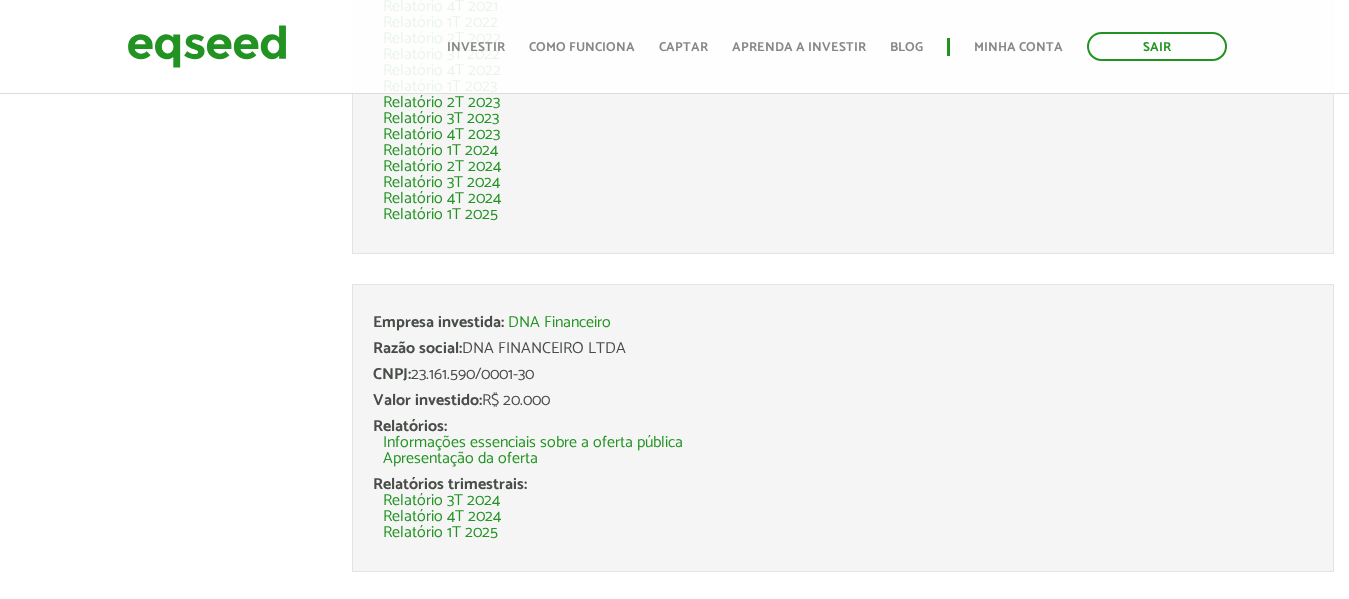 scroll, scrollTop: 543, scrollLeft: 0, axis: vertical 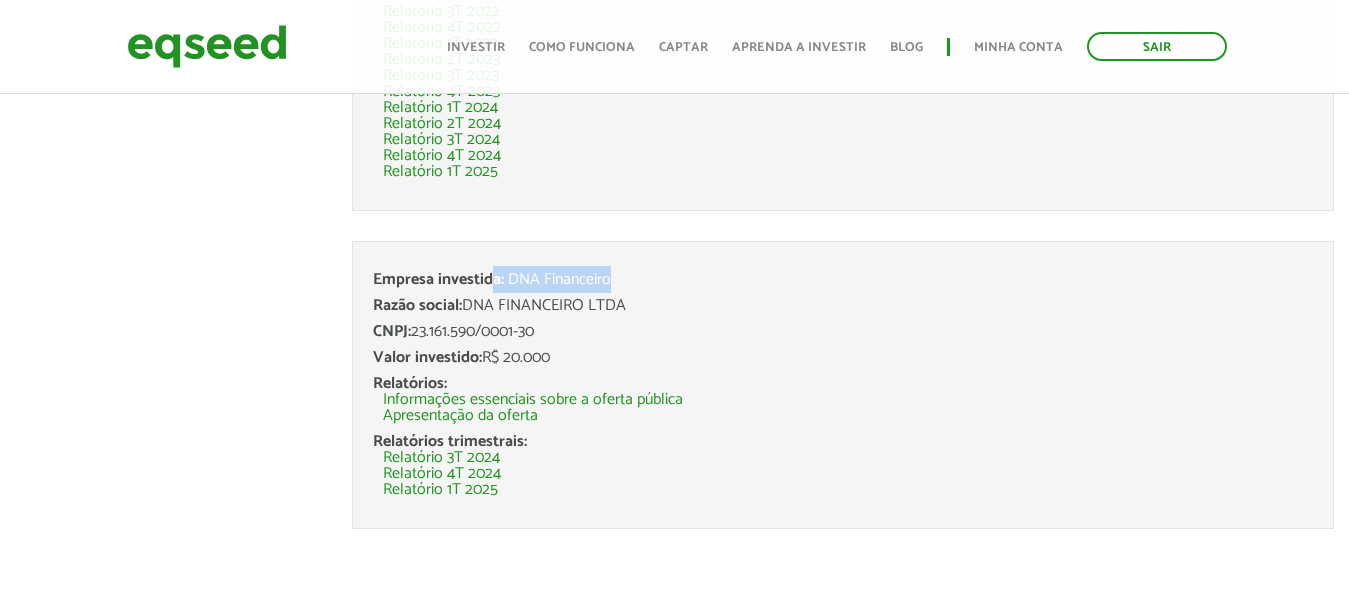 drag, startPoint x: 624, startPoint y: 278, endPoint x: 492, endPoint y: 274, distance: 132.0606 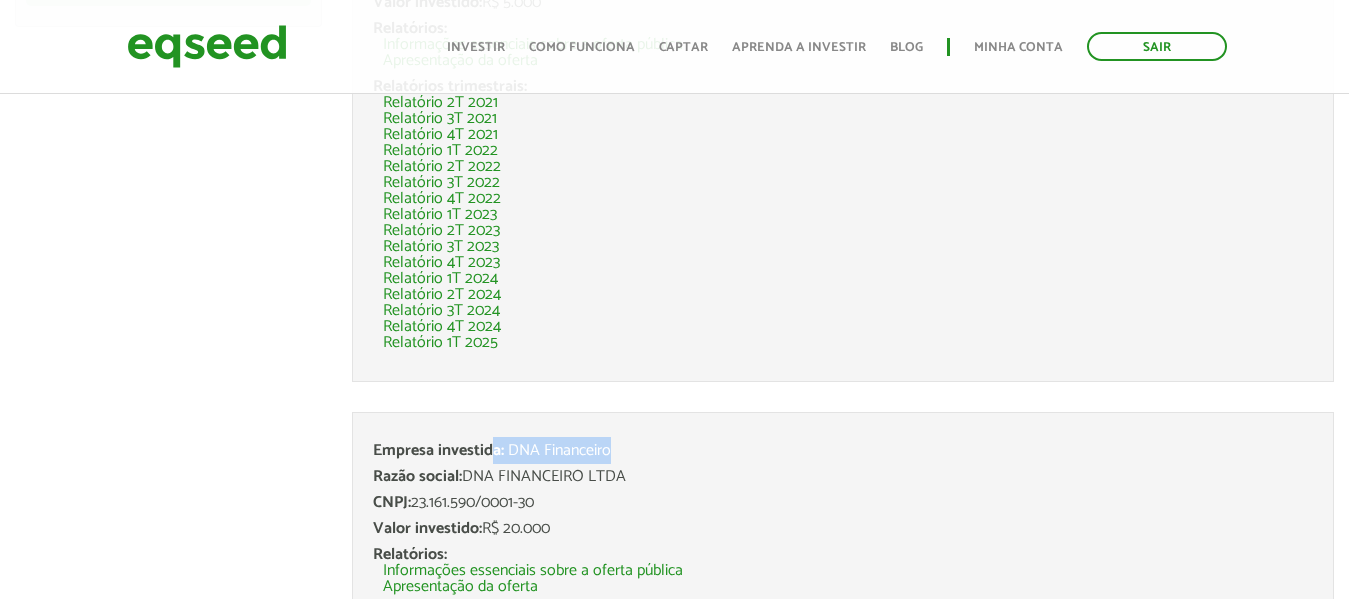 scroll, scrollTop: 343, scrollLeft: 0, axis: vertical 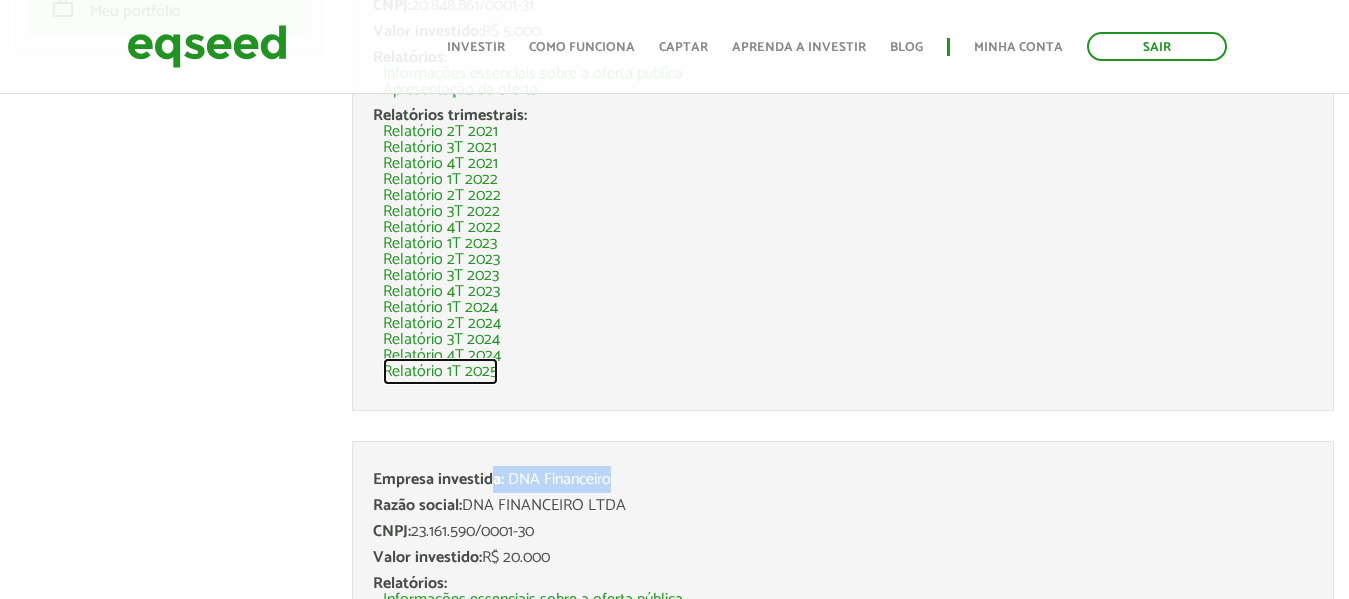 click on "Relatório 1T 2025" at bounding box center (440, 372) 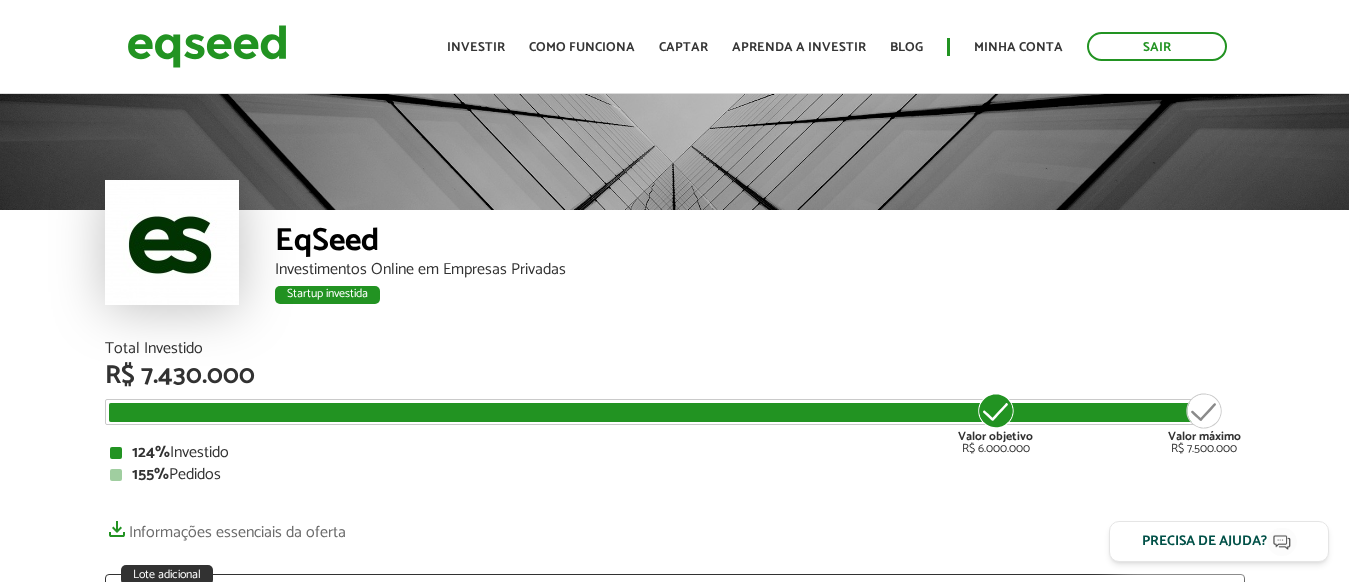 scroll, scrollTop: 0, scrollLeft: 0, axis: both 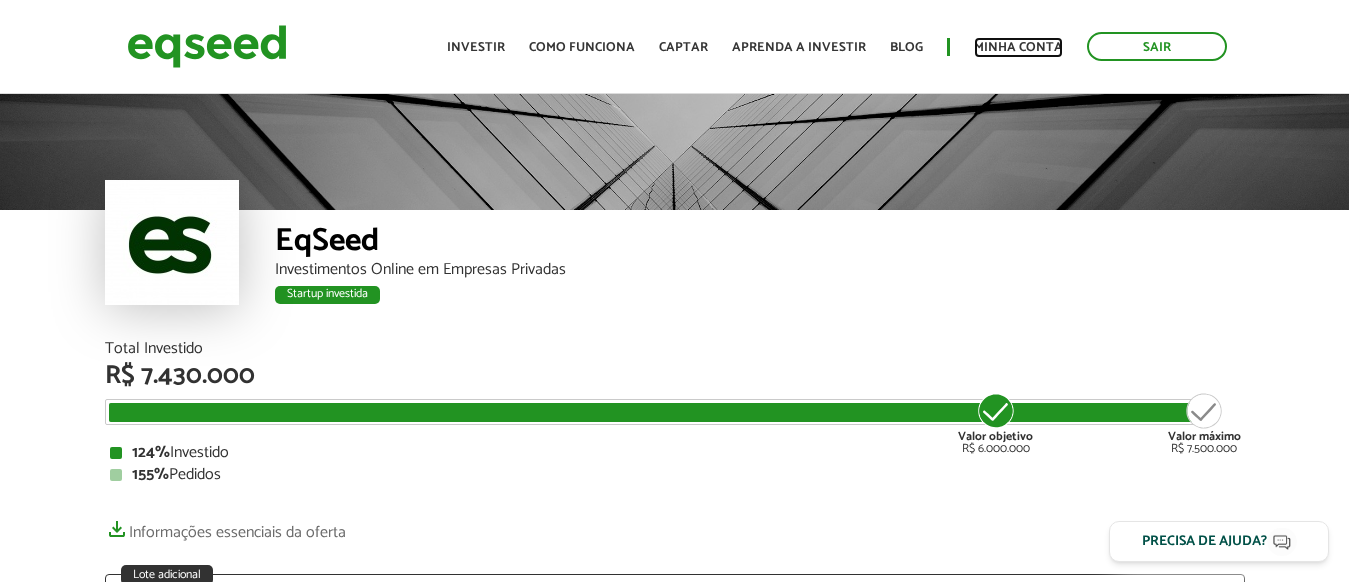drag, startPoint x: 1034, startPoint y: 50, endPoint x: 991, endPoint y: 68, distance: 46.615448 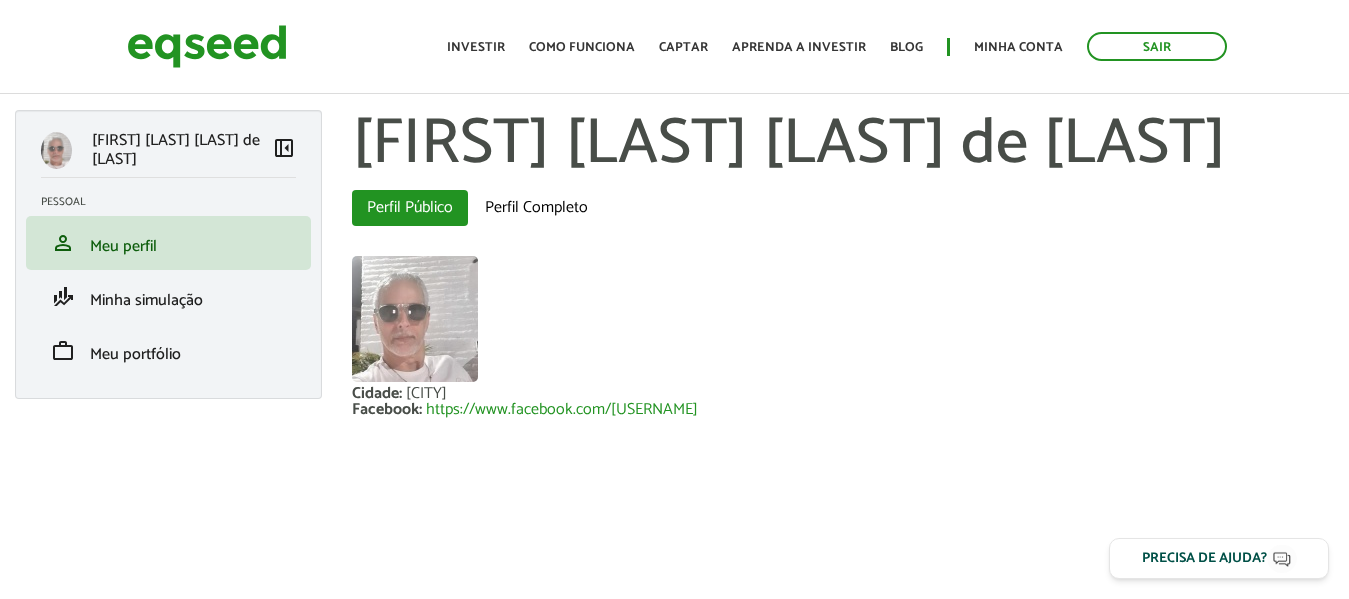 scroll, scrollTop: 0, scrollLeft: 0, axis: both 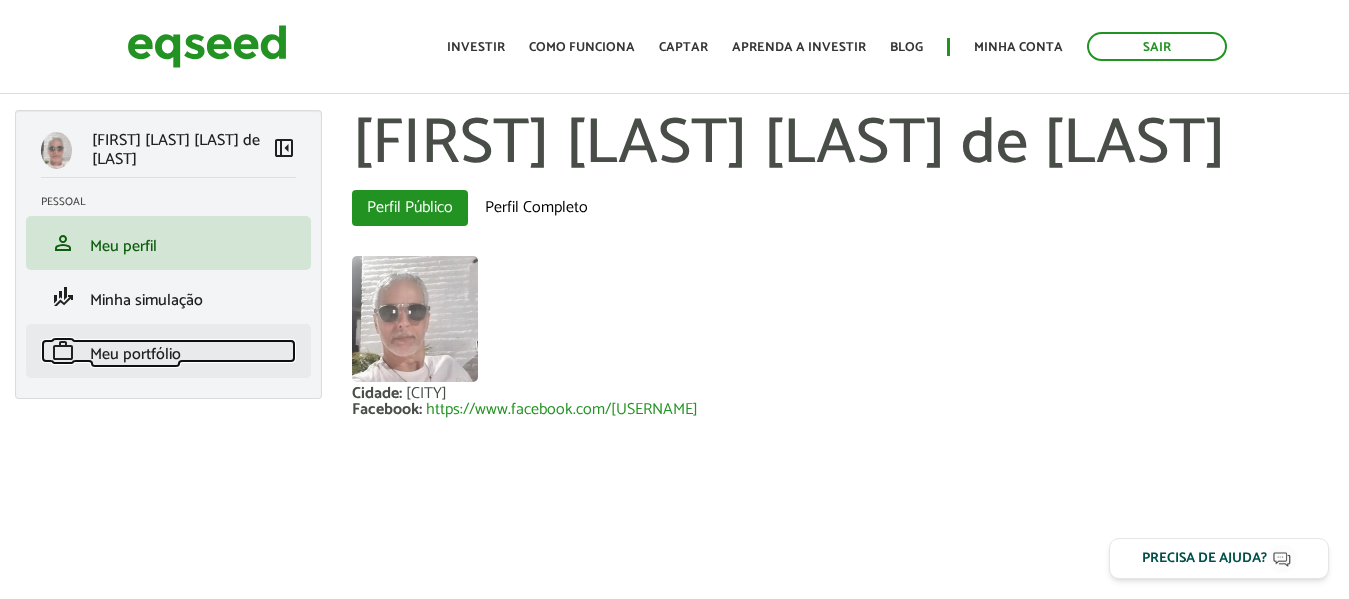 click on "work Meu portfólio" at bounding box center (168, 351) 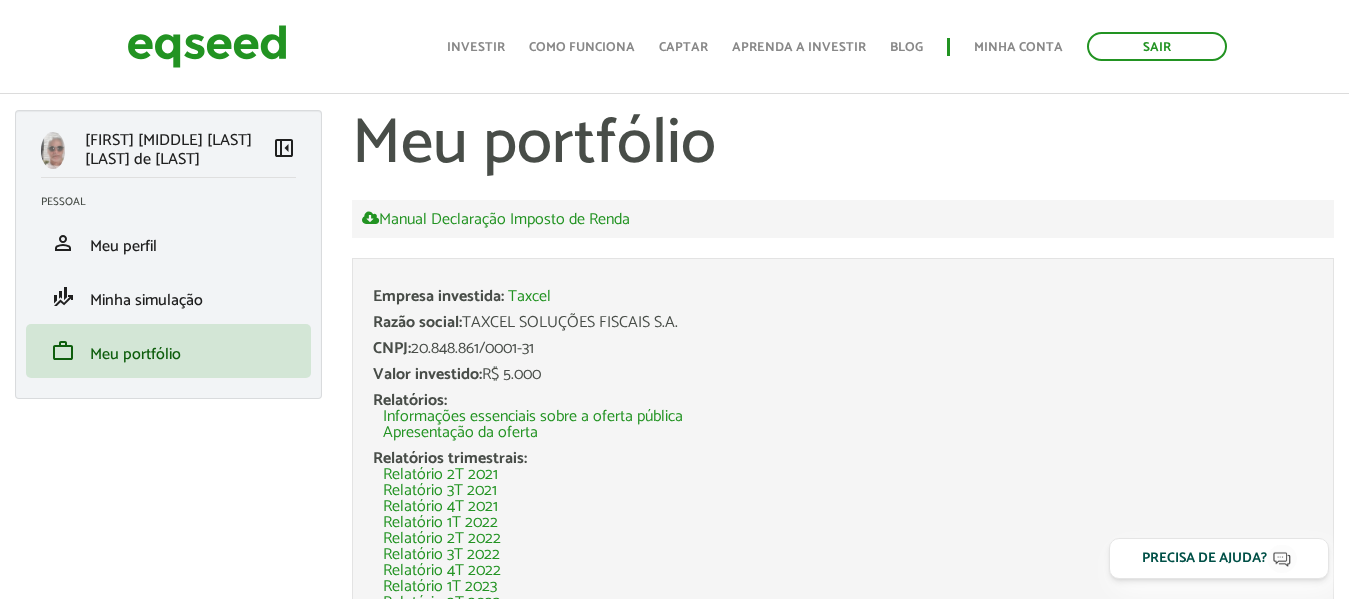 scroll, scrollTop: 286, scrollLeft: 0, axis: vertical 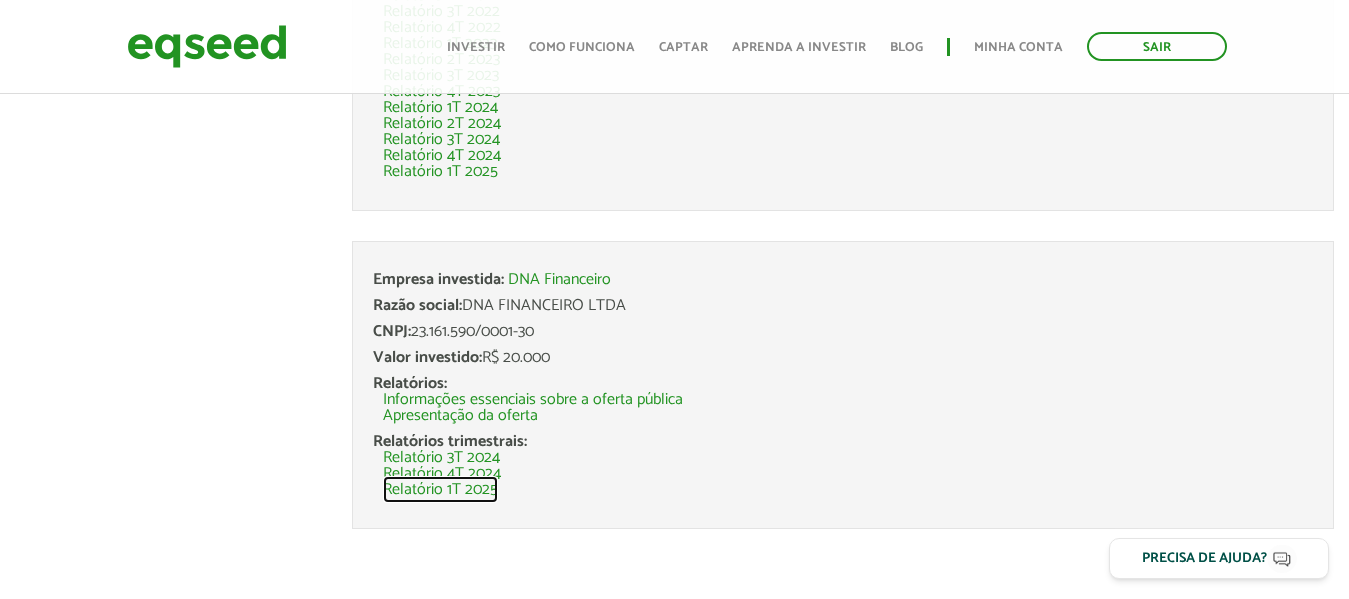 click on "Relatório 1T 2025" at bounding box center [440, 490] 